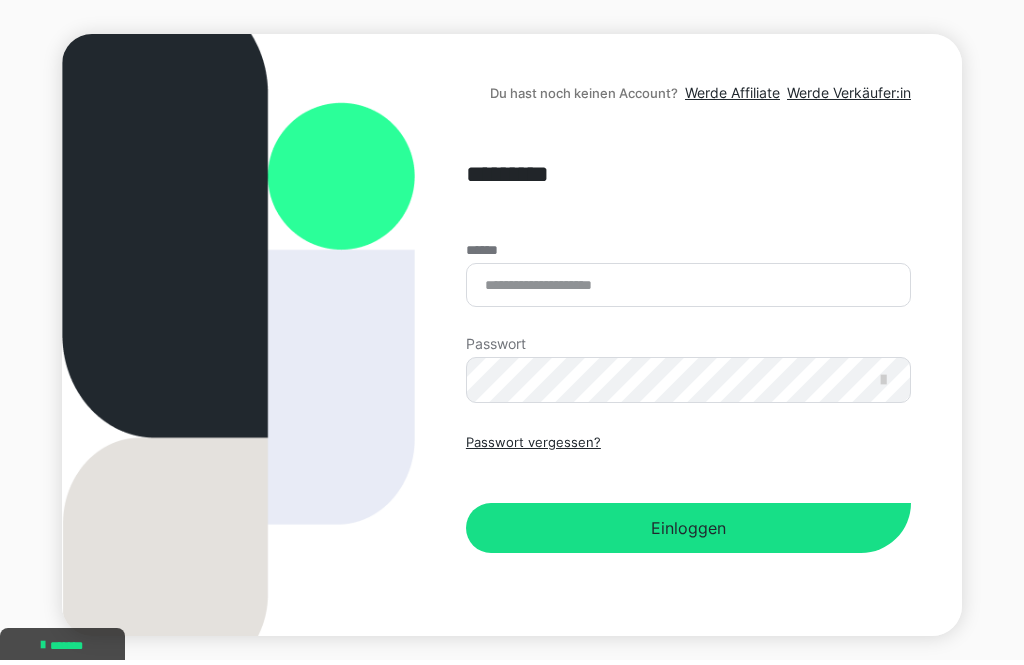 scroll, scrollTop: 194, scrollLeft: 0, axis: vertical 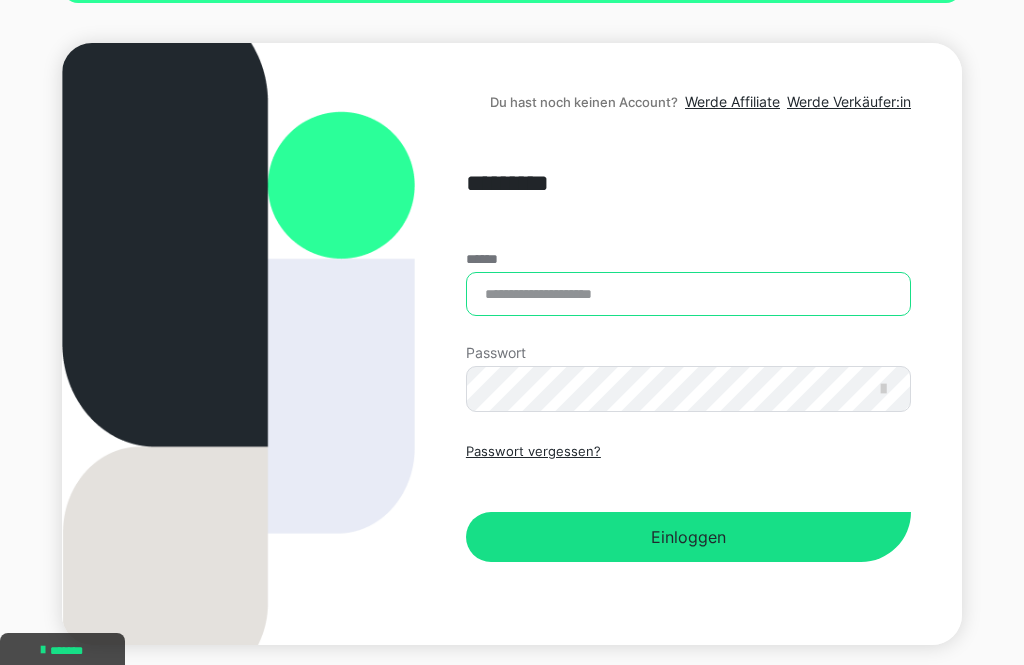 click on "******" at bounding box center [688, 294] 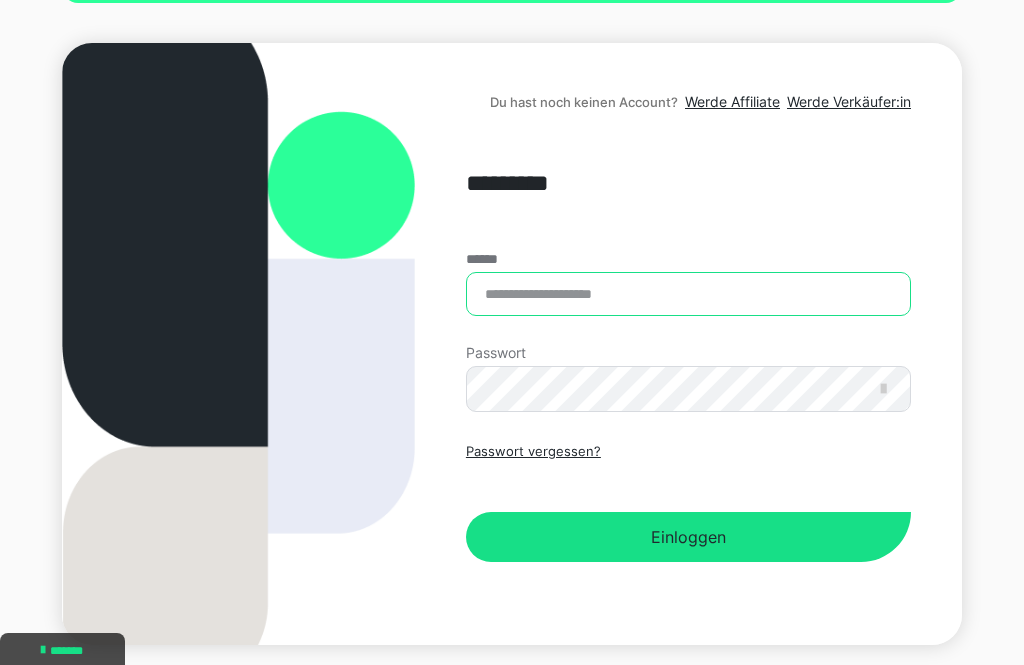 type on "**********" 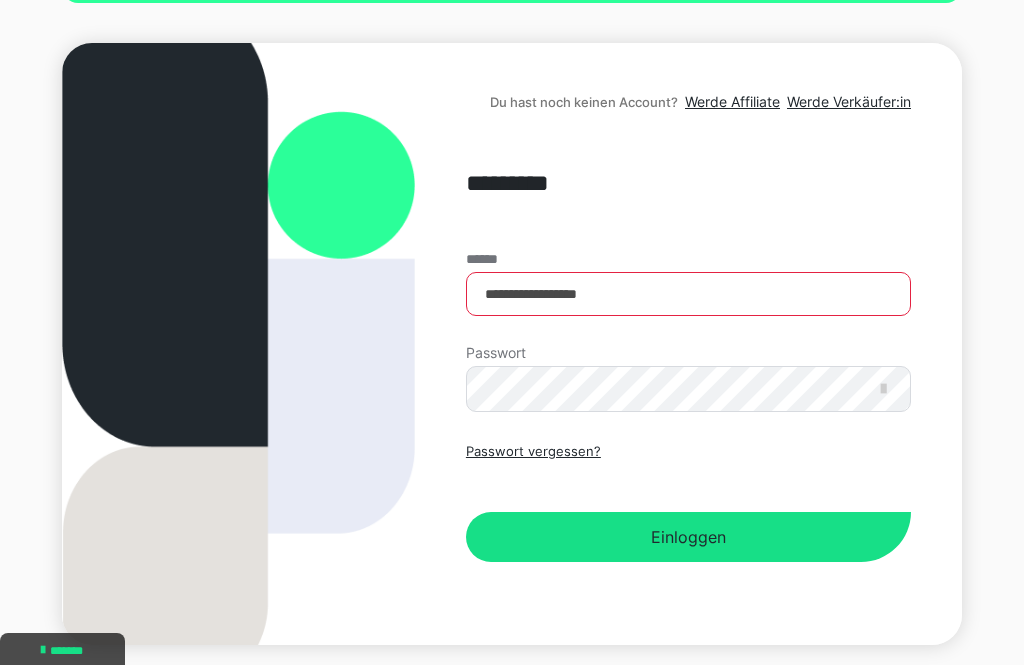 click on "Einloggen" at bounding box center [688, 537] 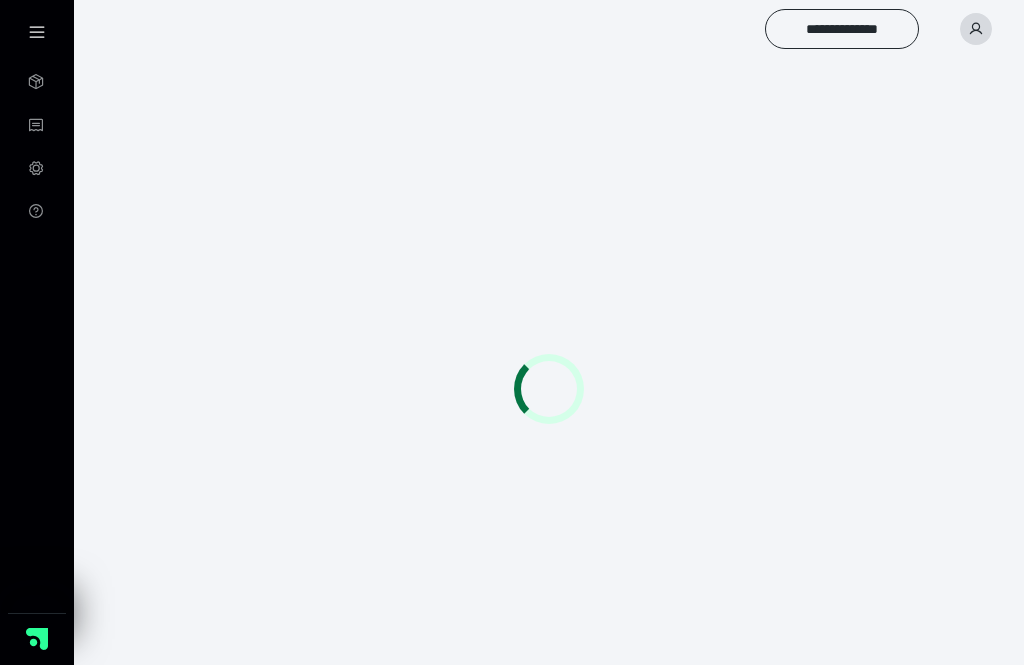 scroll, scrollTop: 0, scrollLeft: 0, axis: both 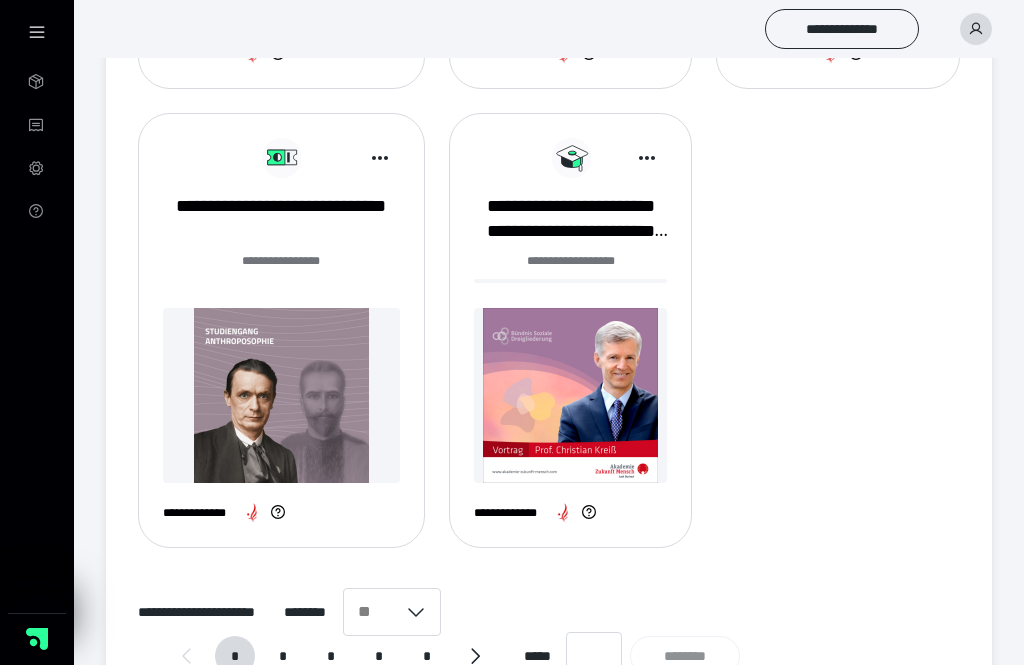 click on "*" at bounding box center (283, 656) 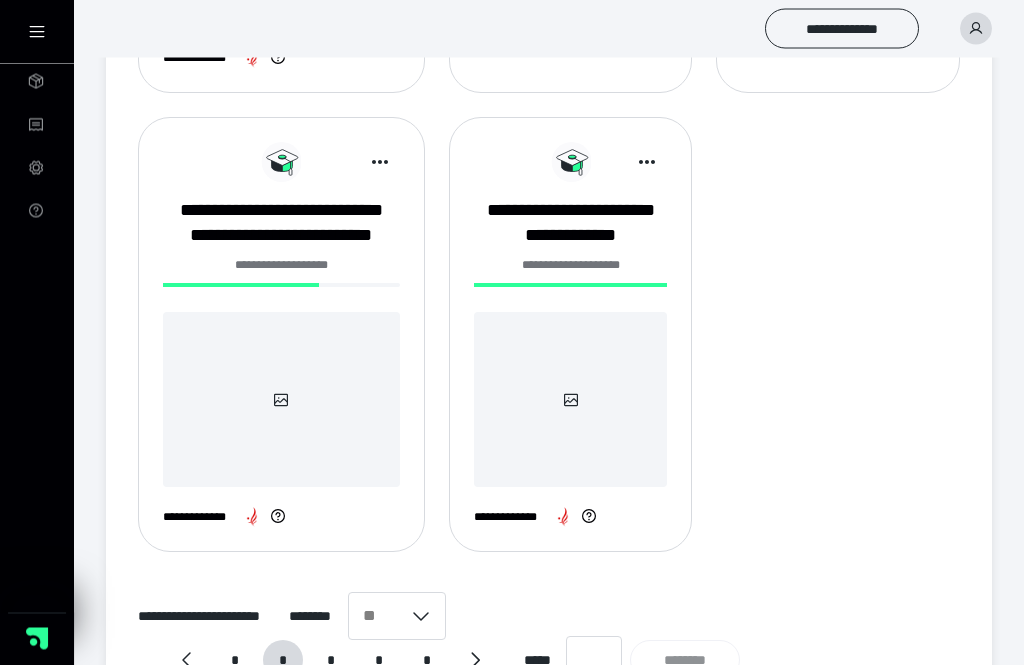 scroll, scrollTop: 1583, scrollLeft: 0, axis: vertical 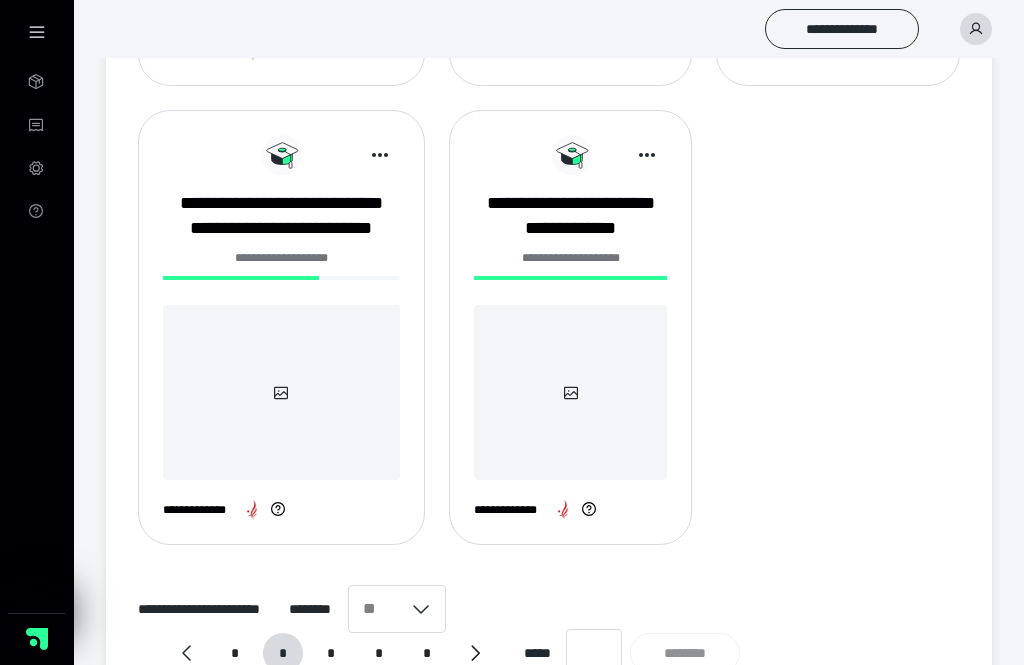 click on "*" at bounding box center (331, 653) 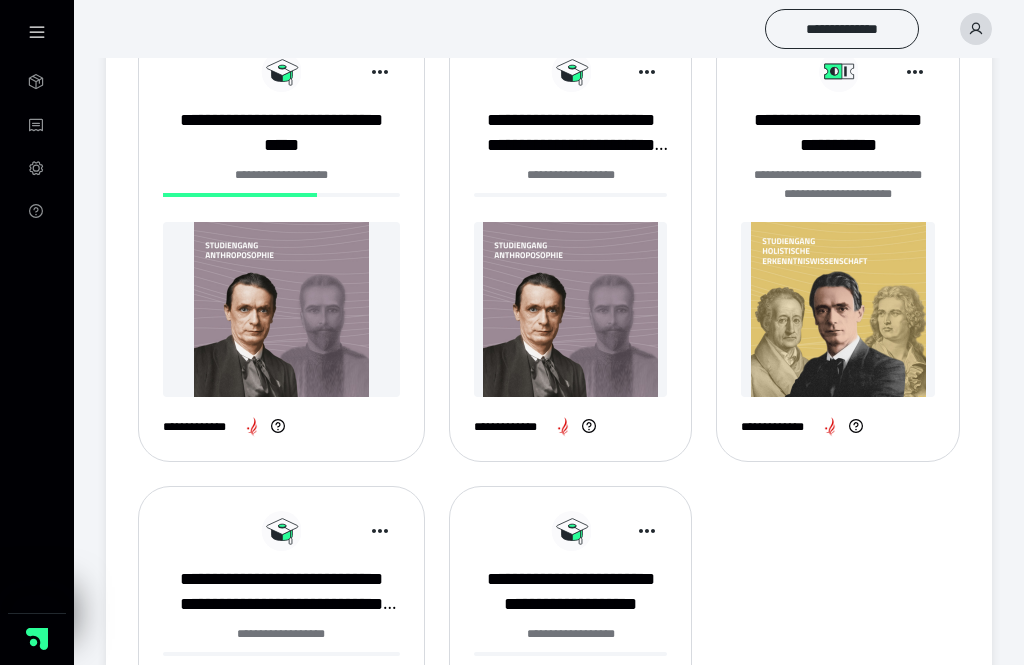 scroll, scrollTop: 1207, scrollLeft: 0, axis: vertical 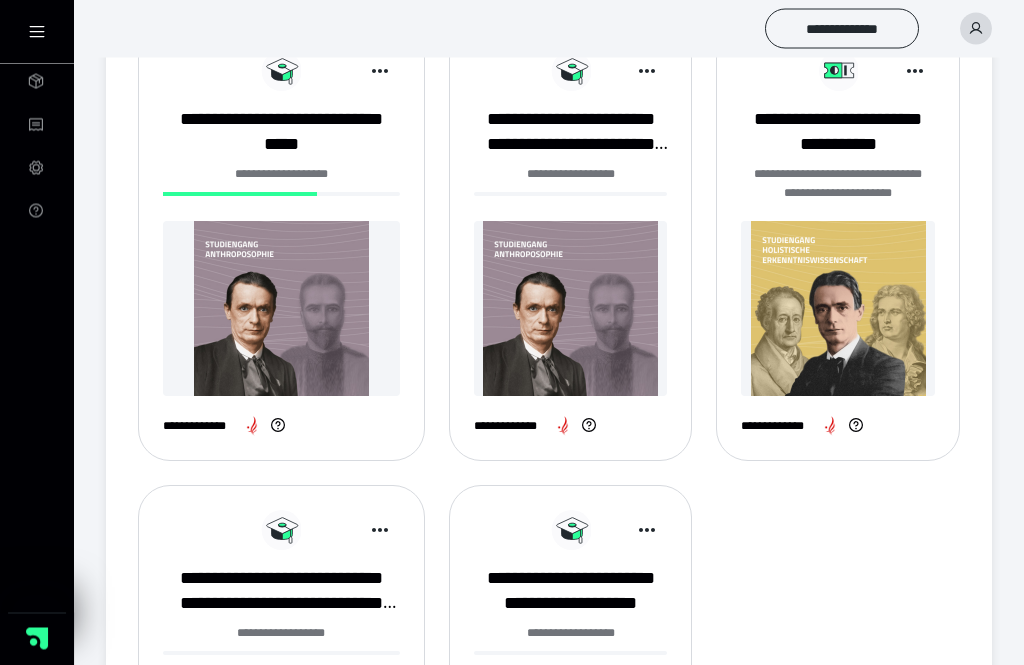 click on "**********" at bounding box center [281, 133] 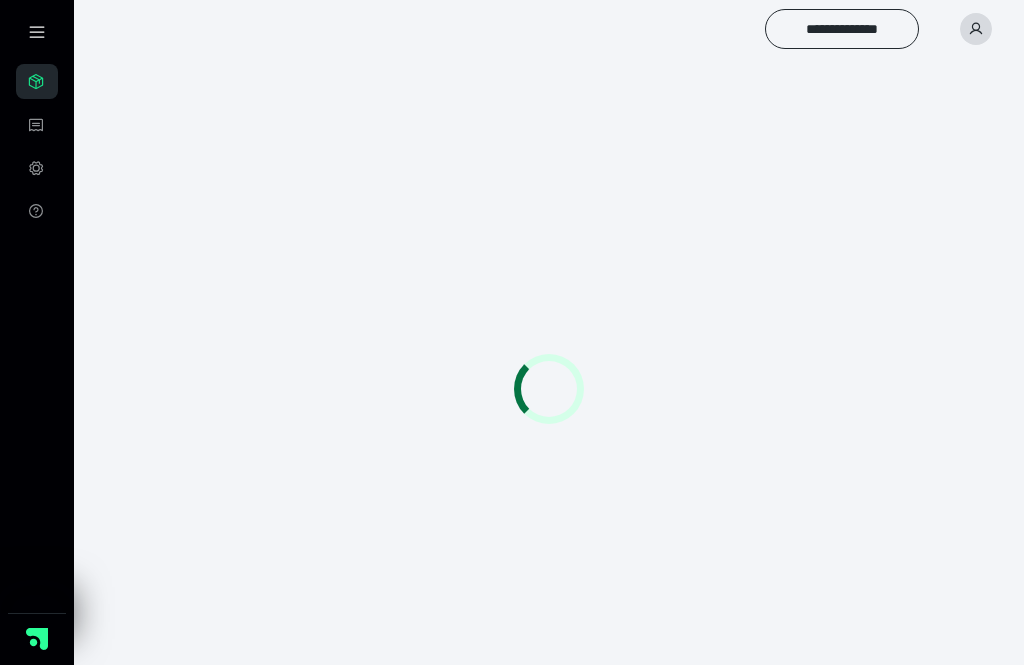 scroll, scrollTop: 0, scrollLeft: 0, axis: both 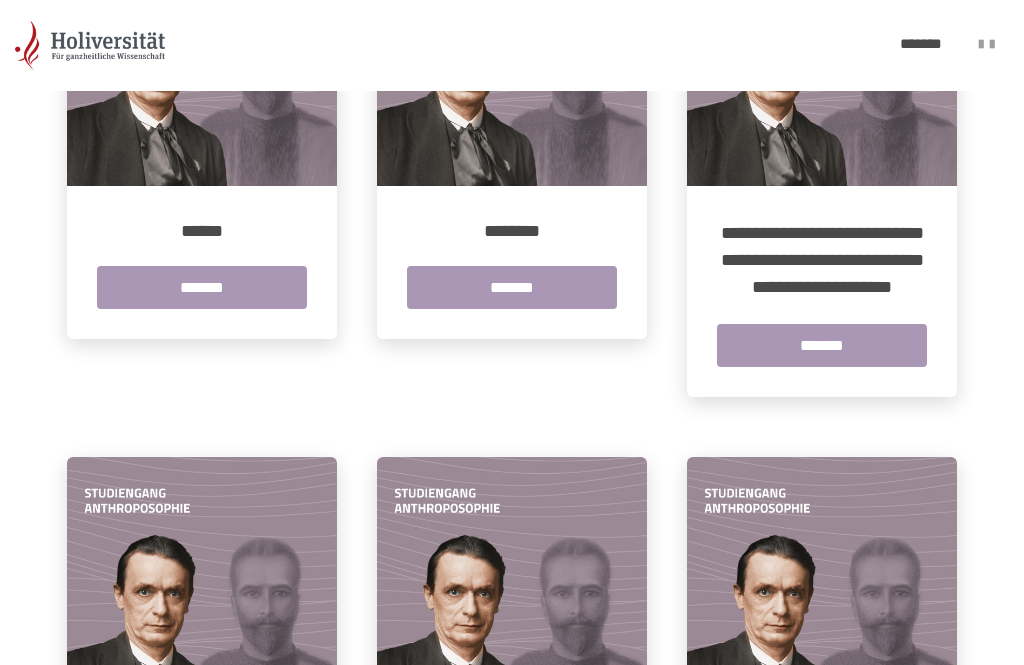 click on "*******" at bounding box center (202, 287) 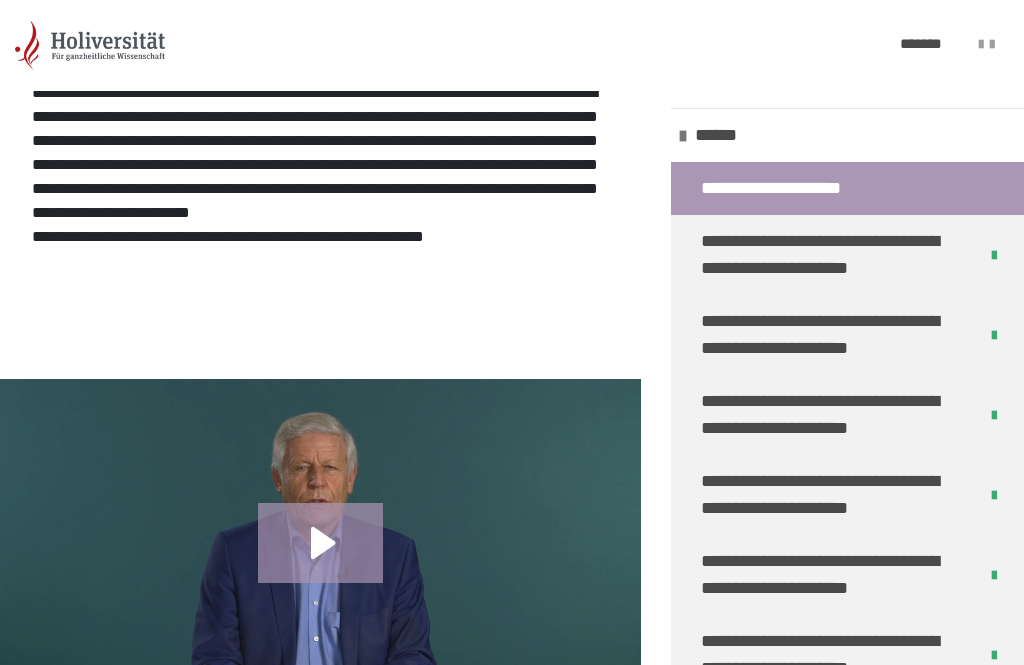 scroll, scrollTop: 594, scrollLeft: 0, axis: vertical 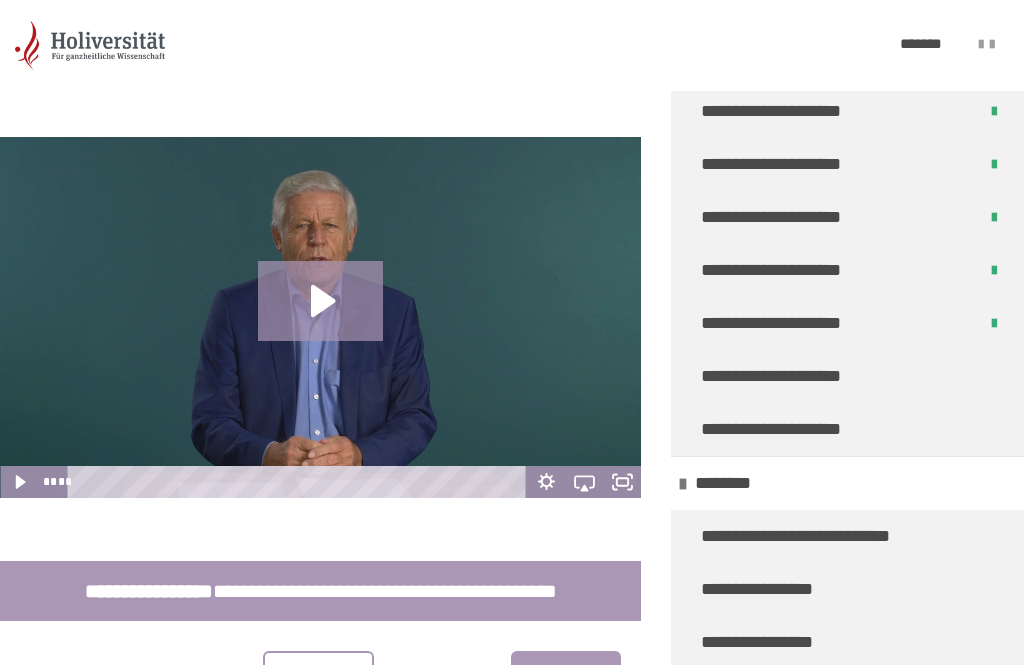 click on "**********" at bounding box center (778, 376) 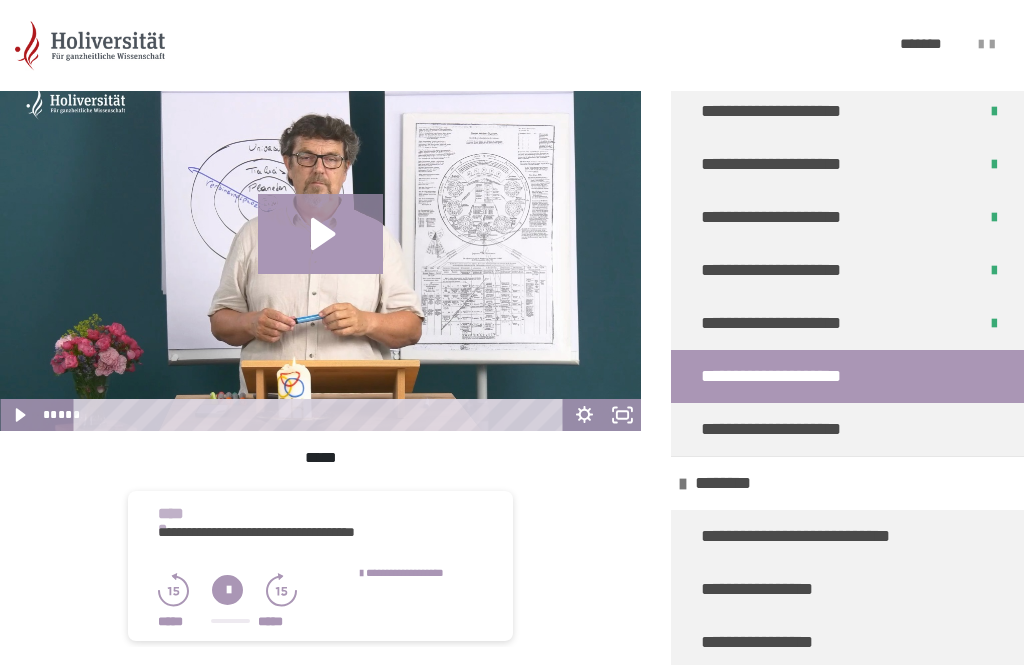 click 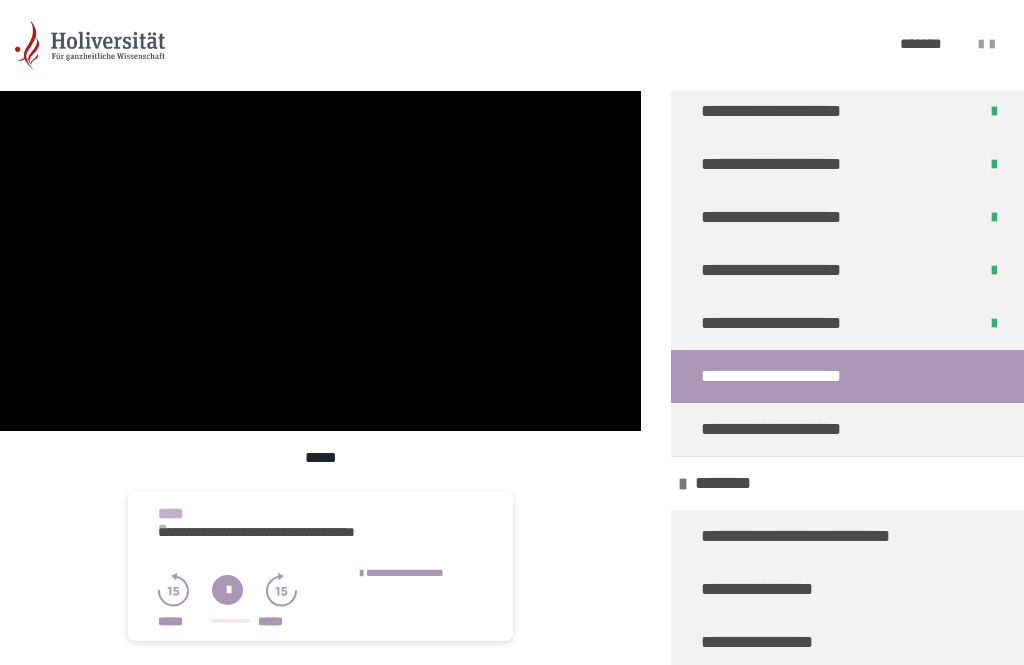 click at bounding box center [320, 250] 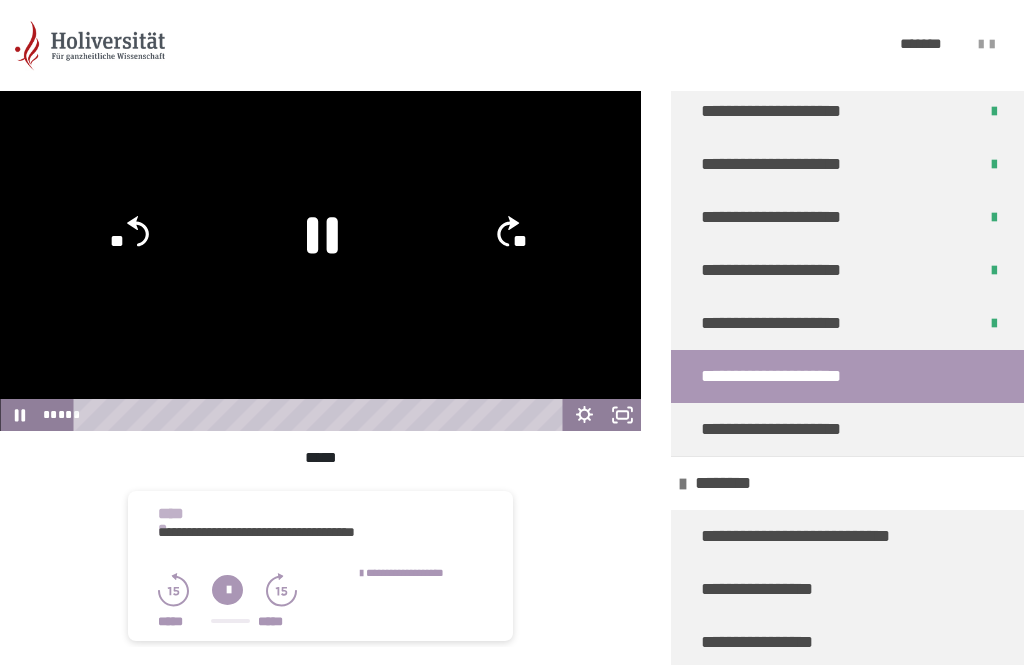 click 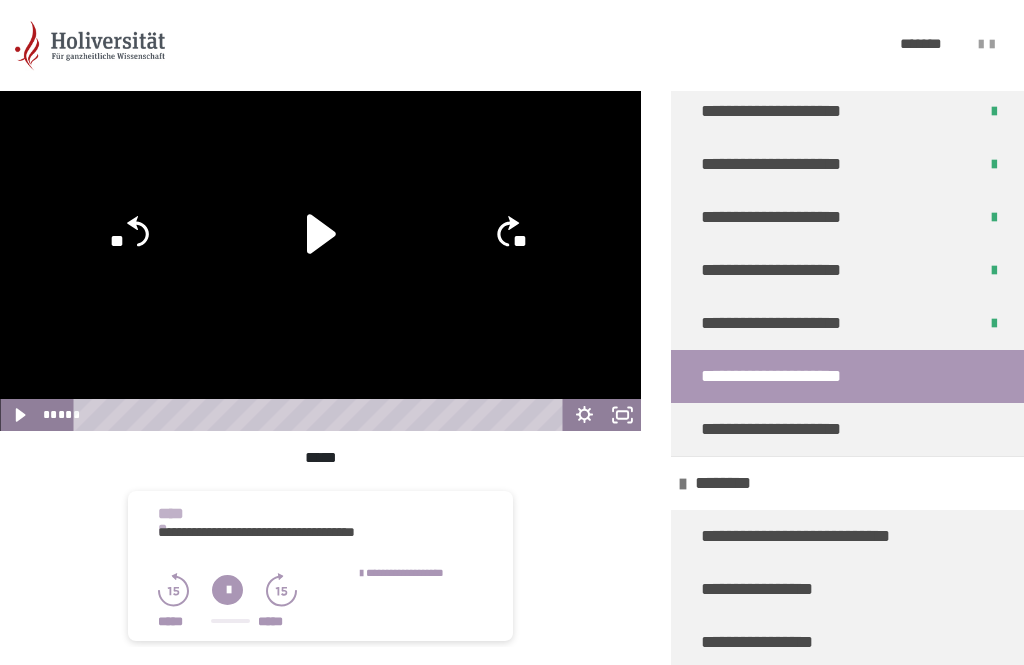 click 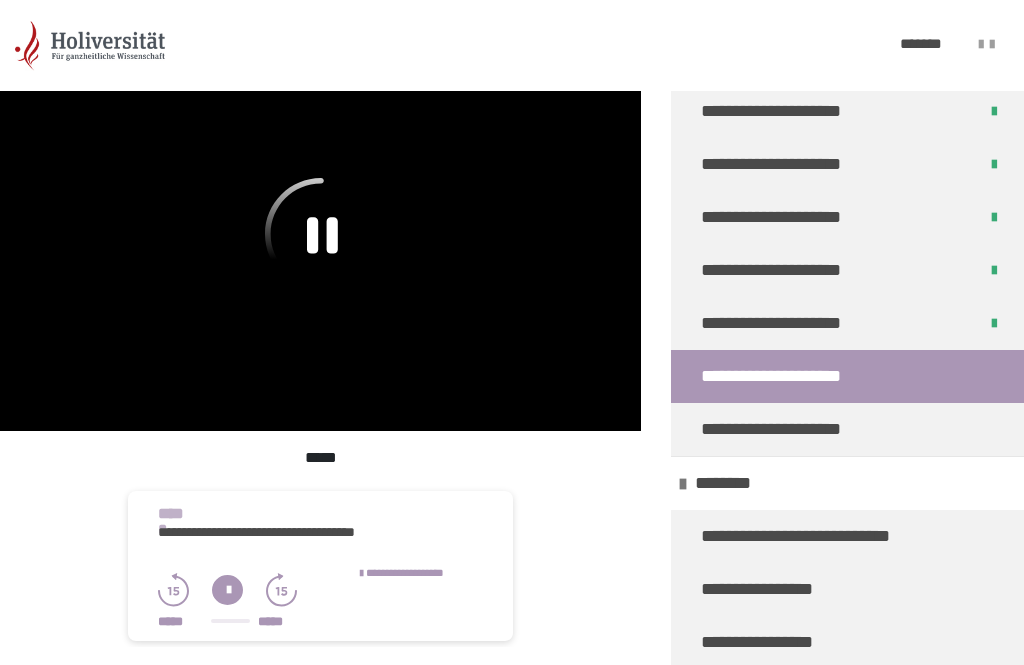 click 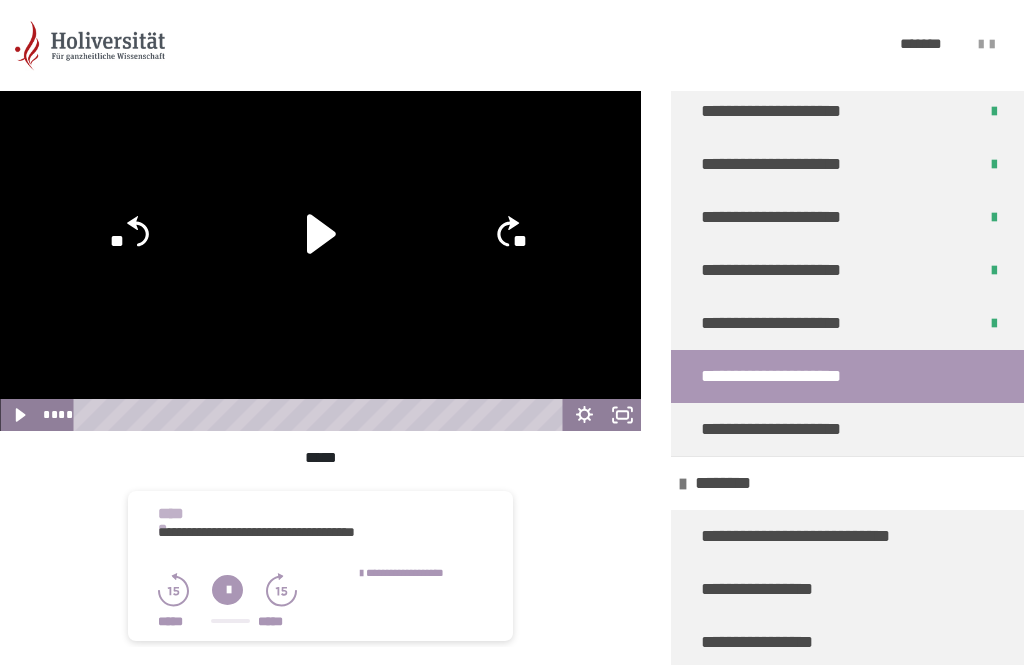 click 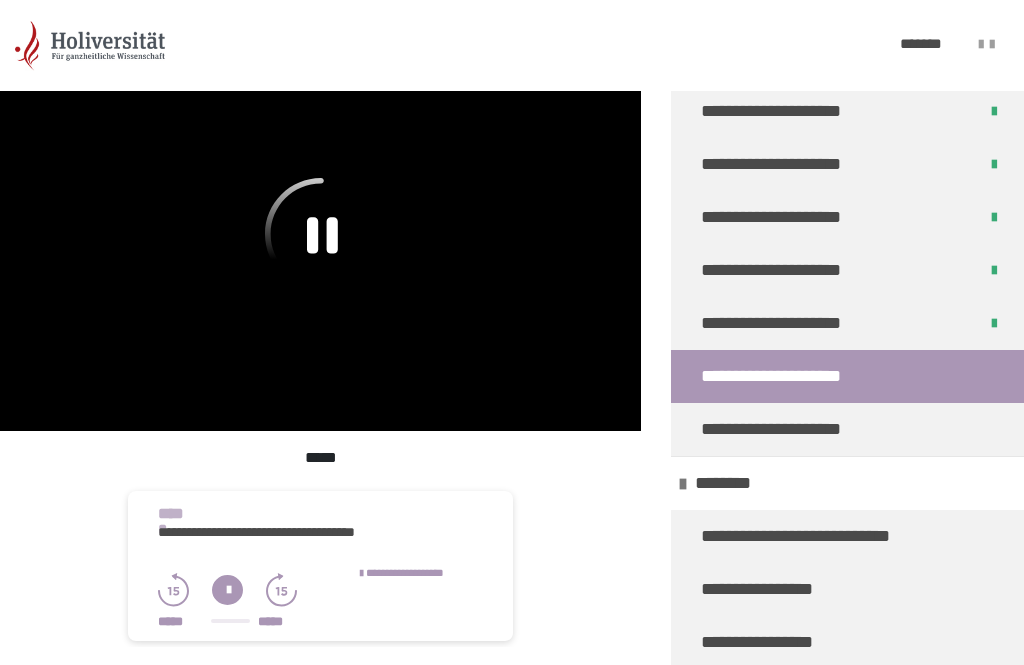 click 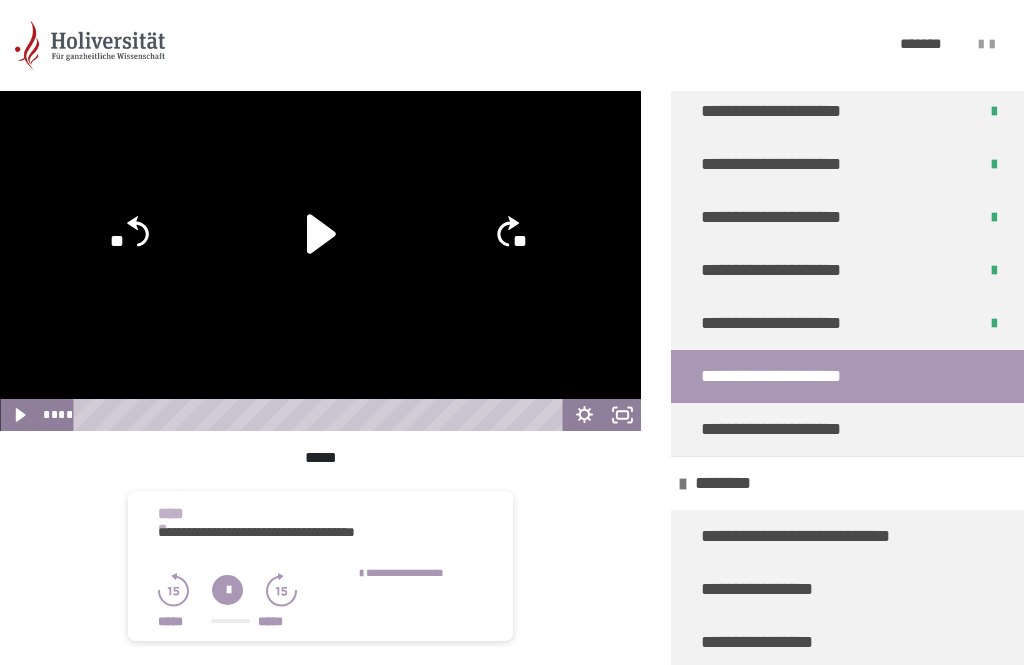 click 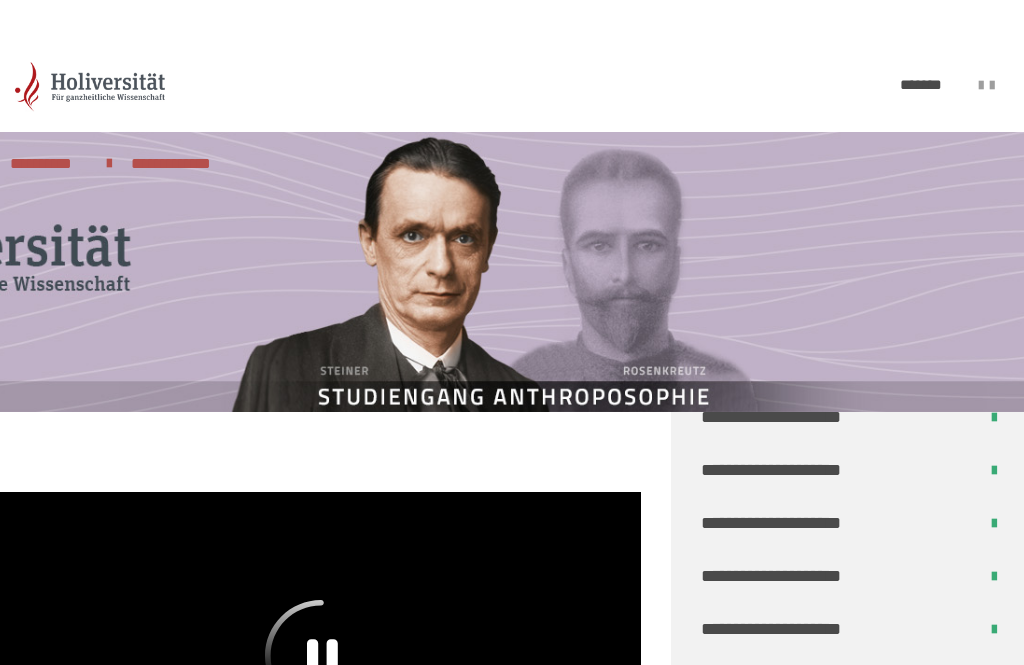 scroll, scrollTop: 226, scrollLeft: 0, axis: vertical 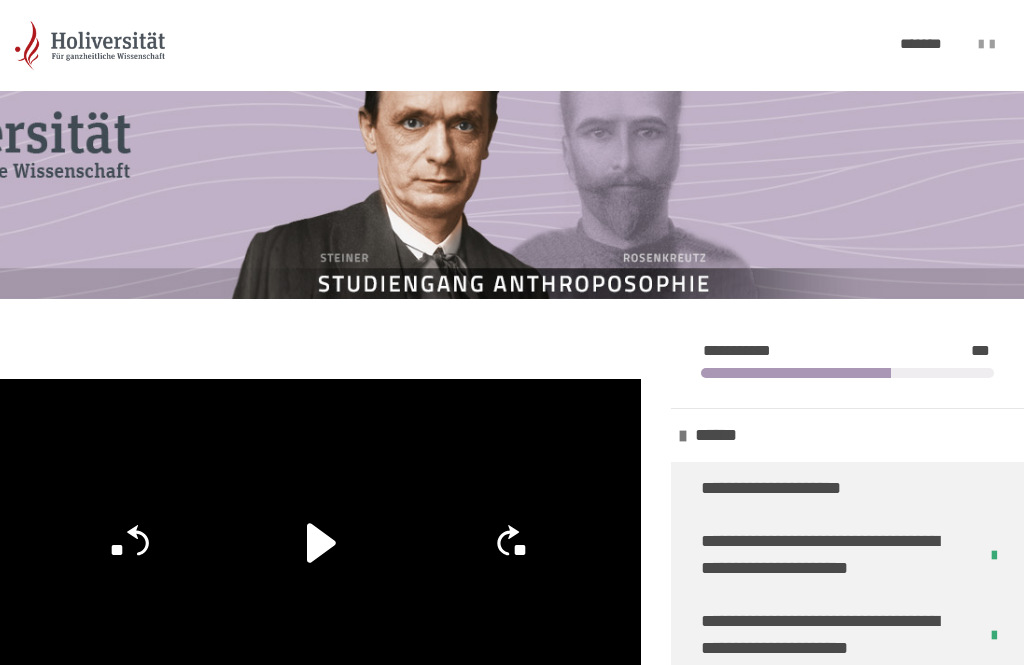 click 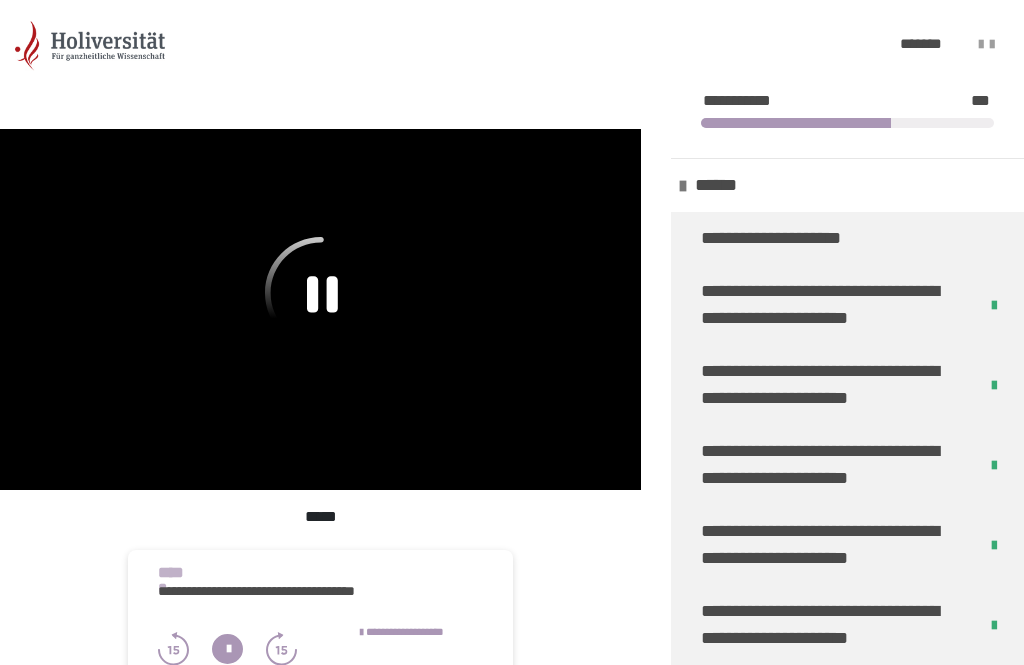 scroll, scrollTop: 311, scrollLeft: 0, axis: vertical 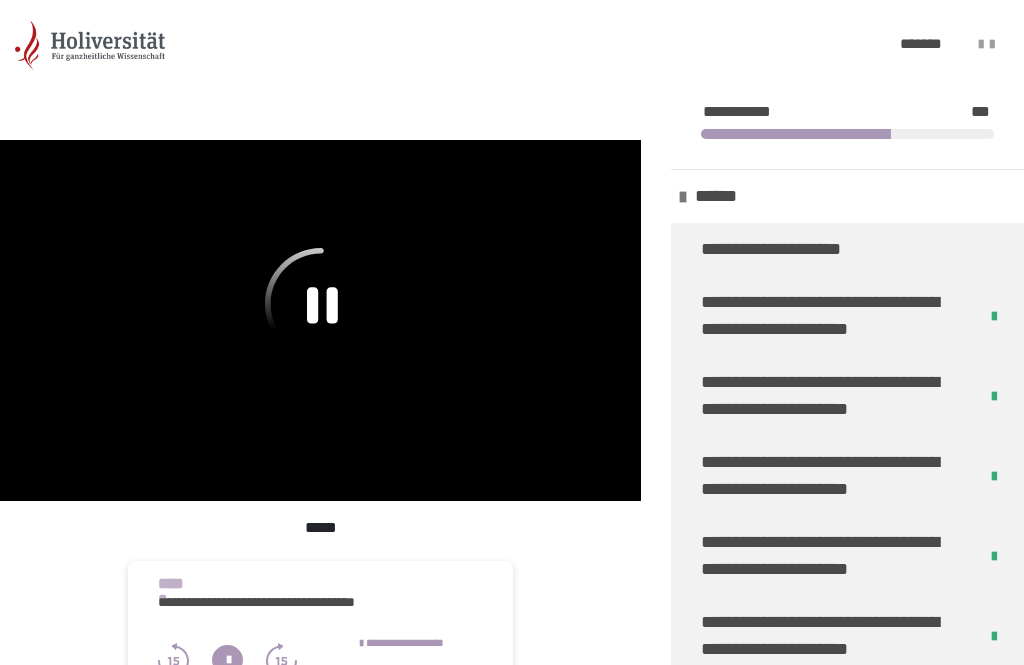 click at bounding box center [320, 320] 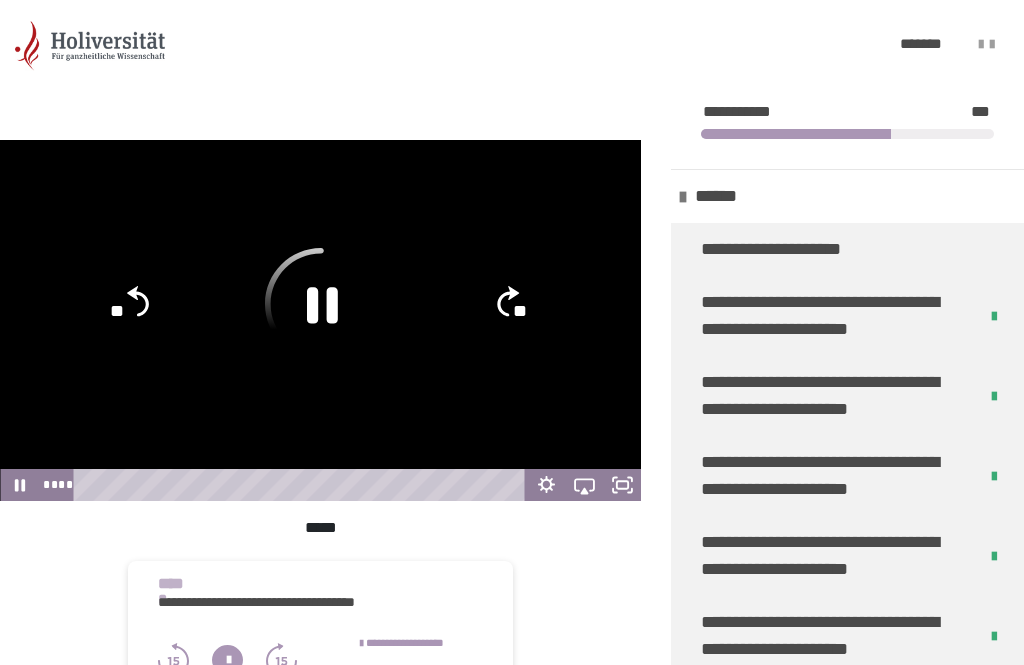 click 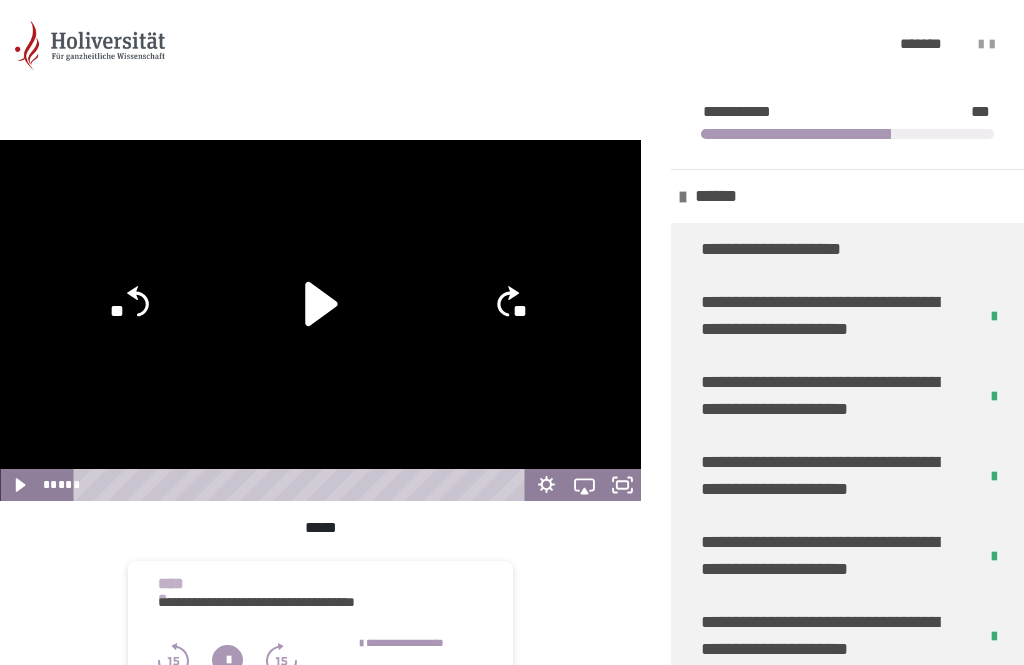 click 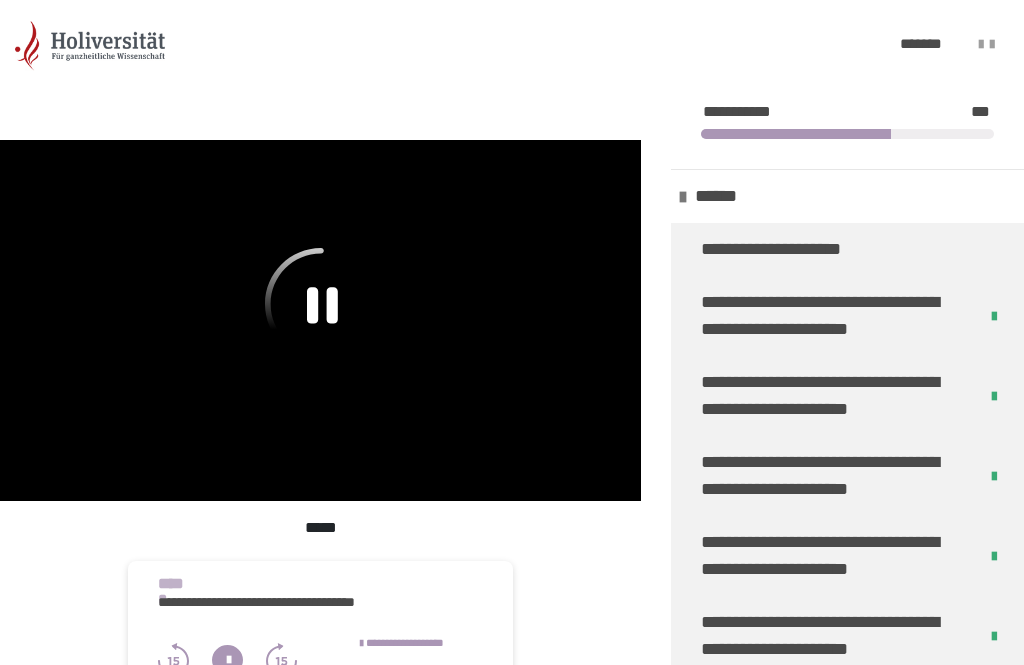 click 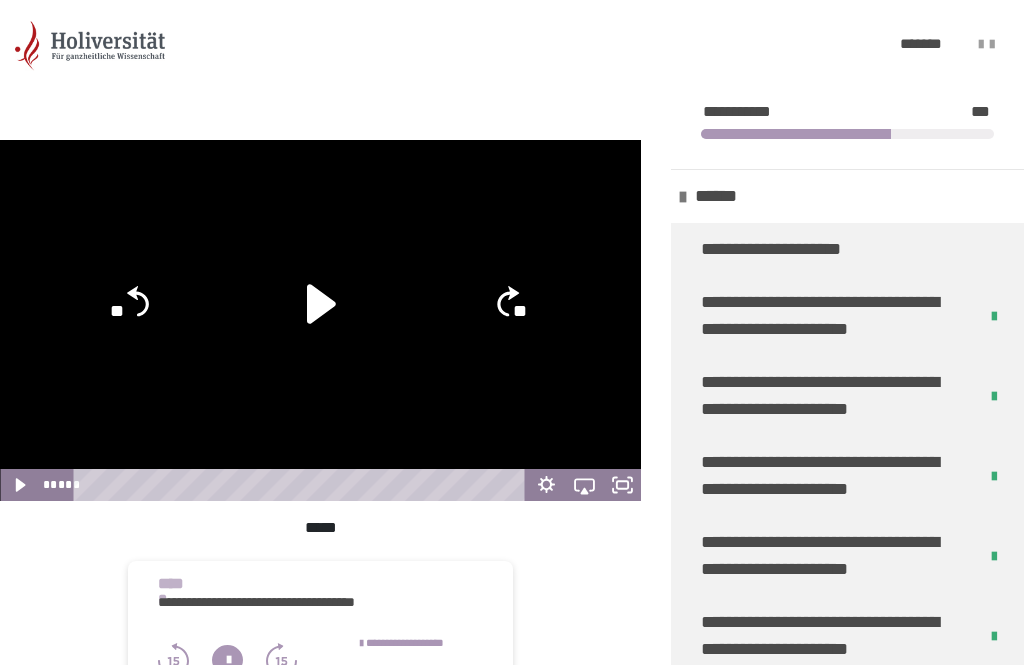 click on "**********" at bounding box center (512, 45) 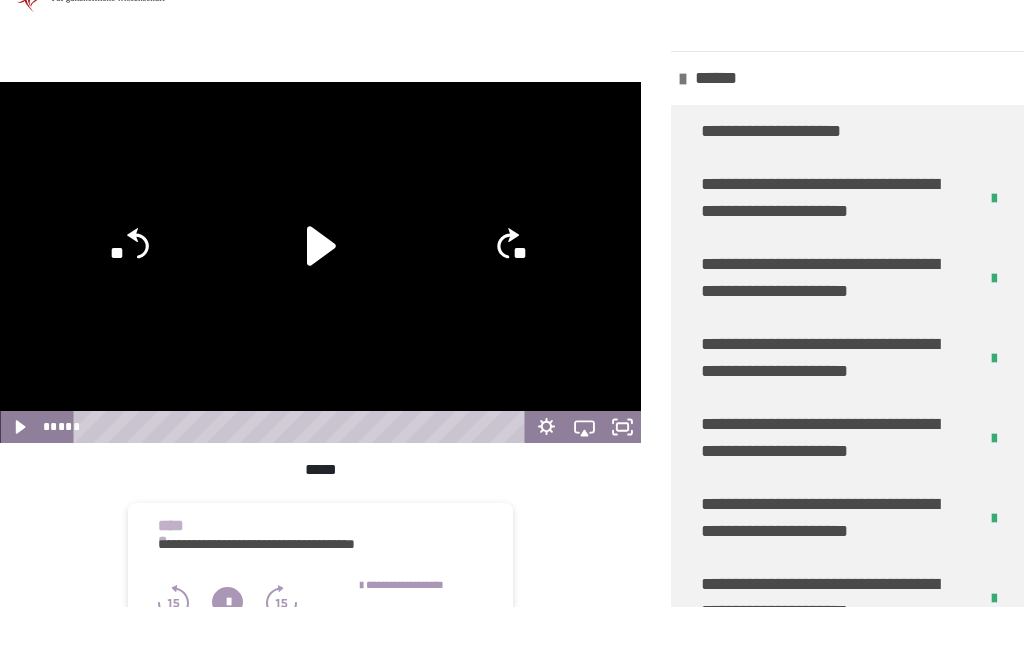 scroll, scrollTop: 375, scrollLeft: 0, axis: vertical 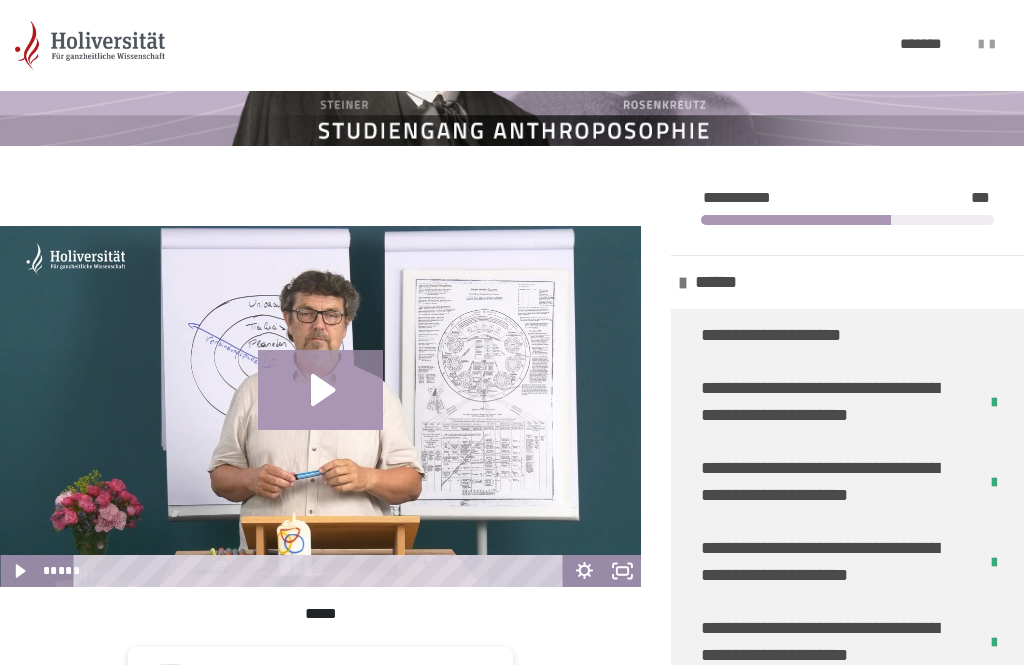 click 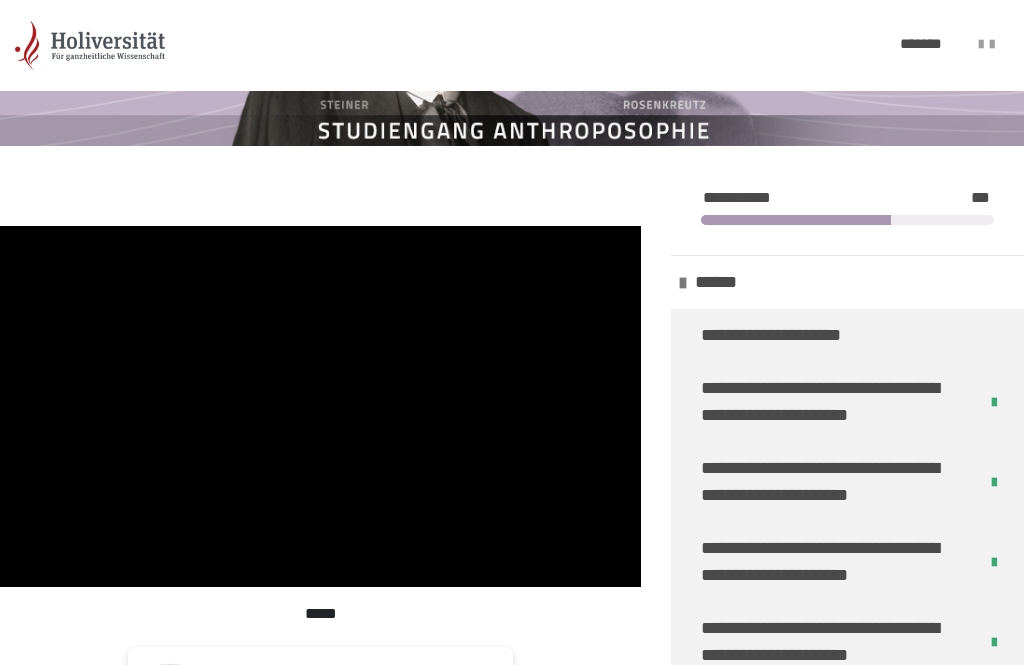 scroll, scrollTop: 225, scrollLeft: 0, axis: vertical 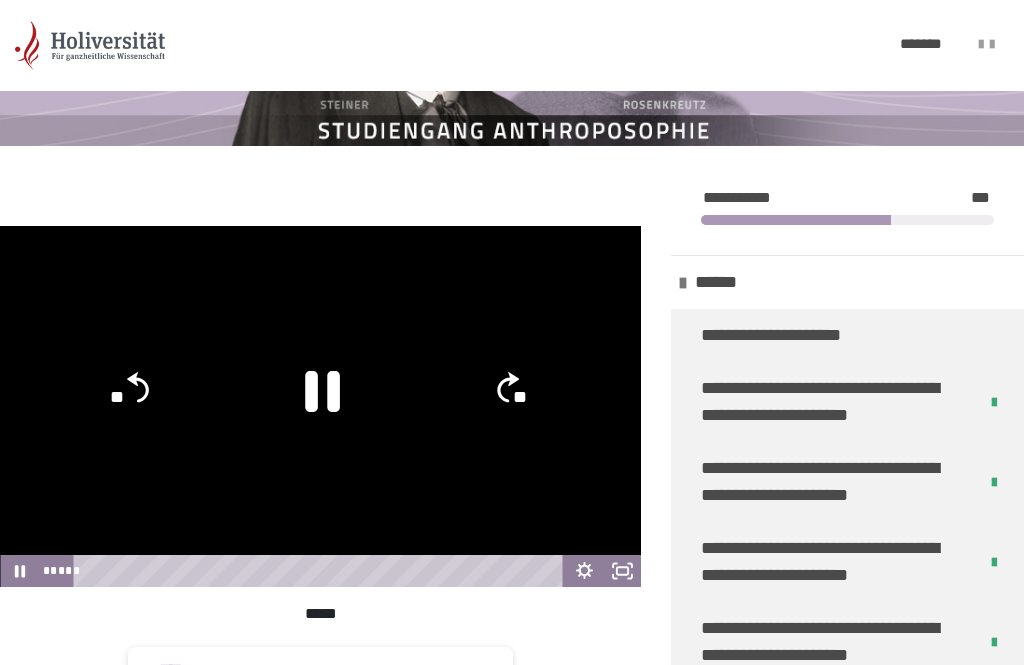 click 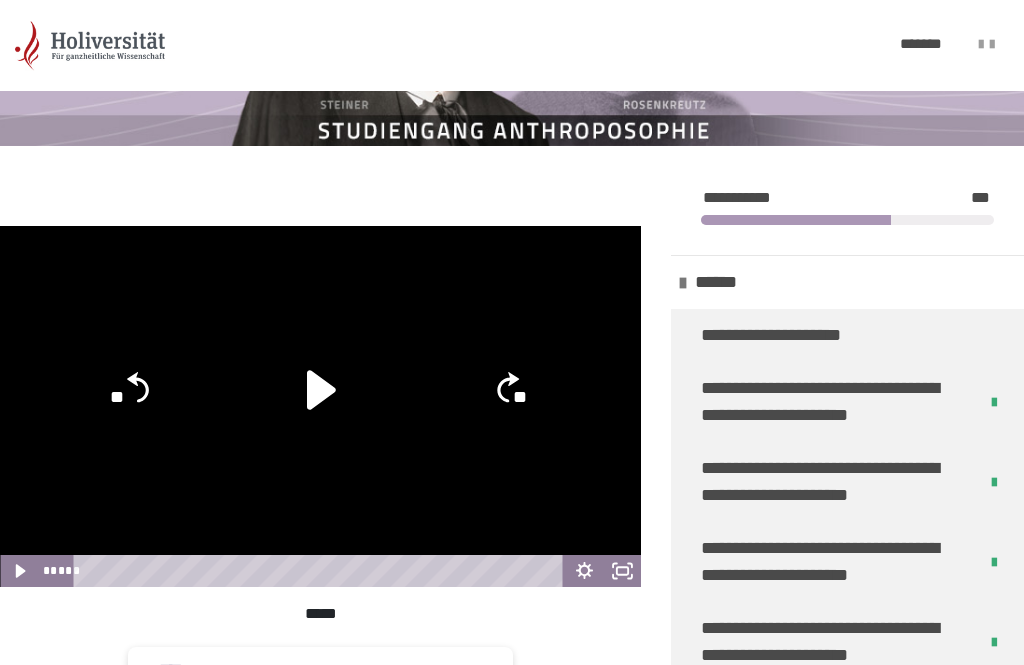 click 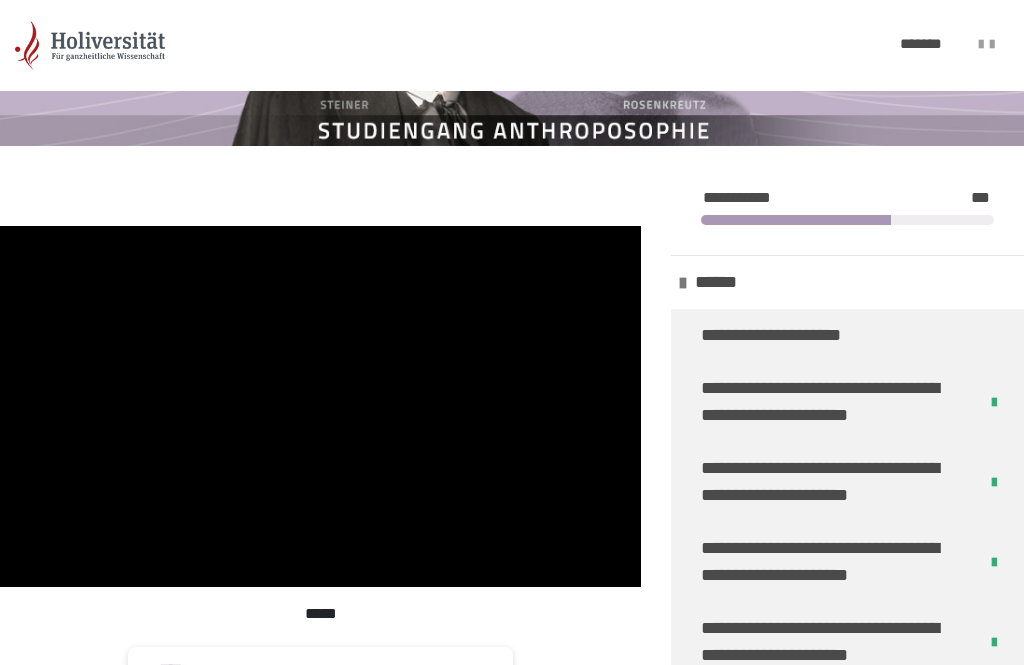 click at bounding box center [320, 406] 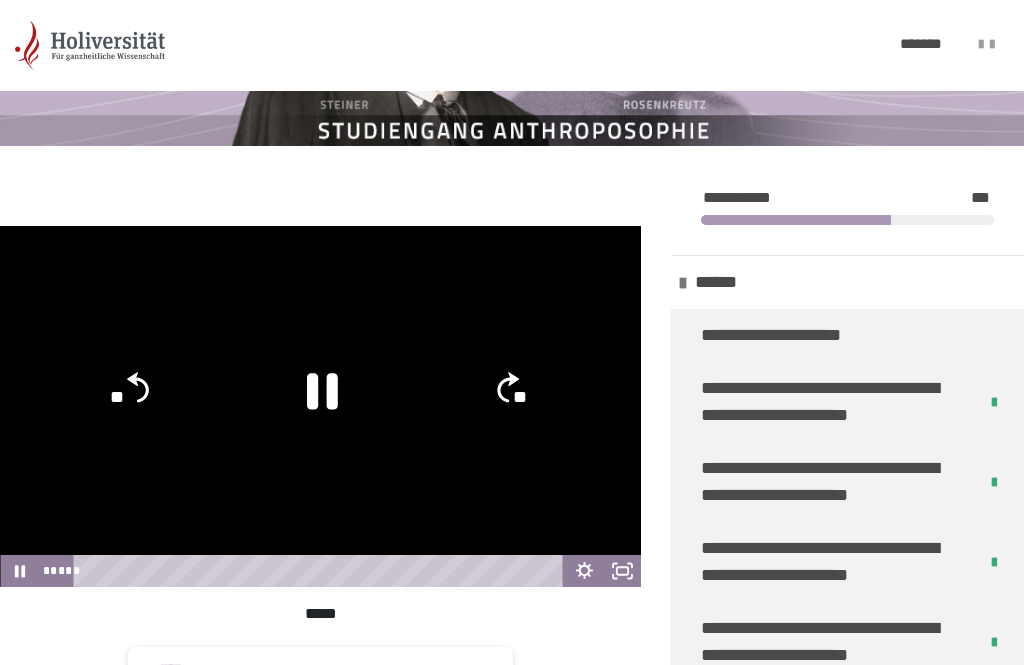 click 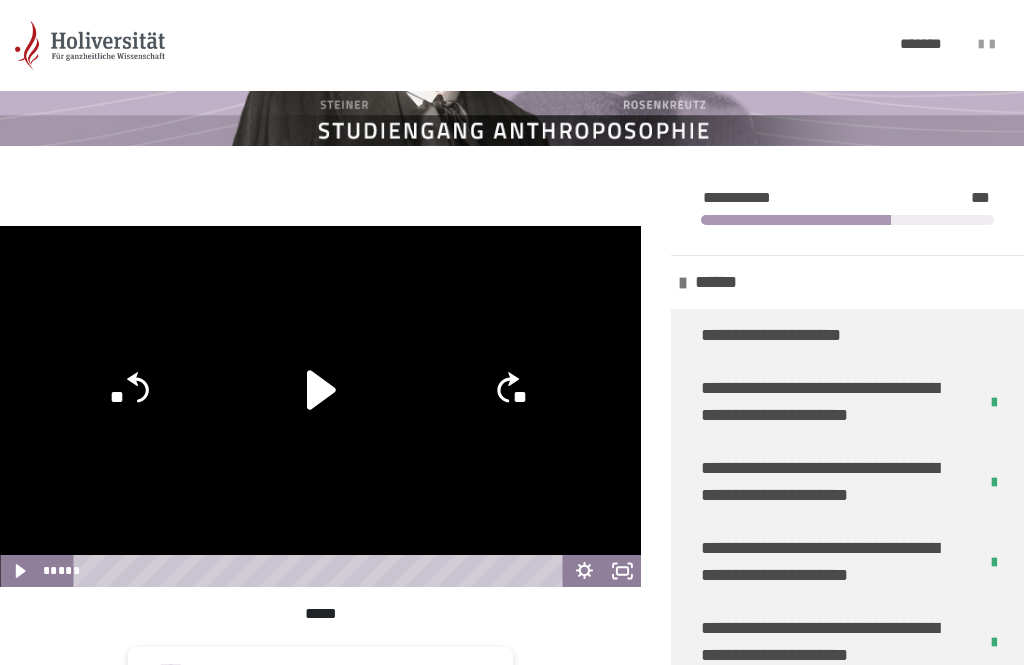 click 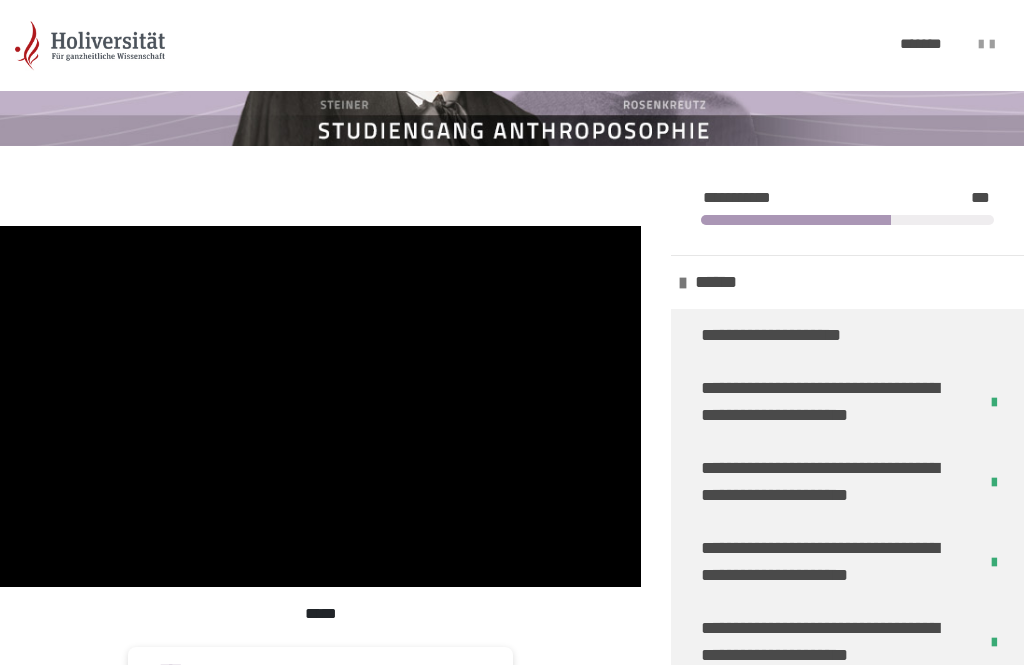 click at bounding box center (320, 406) 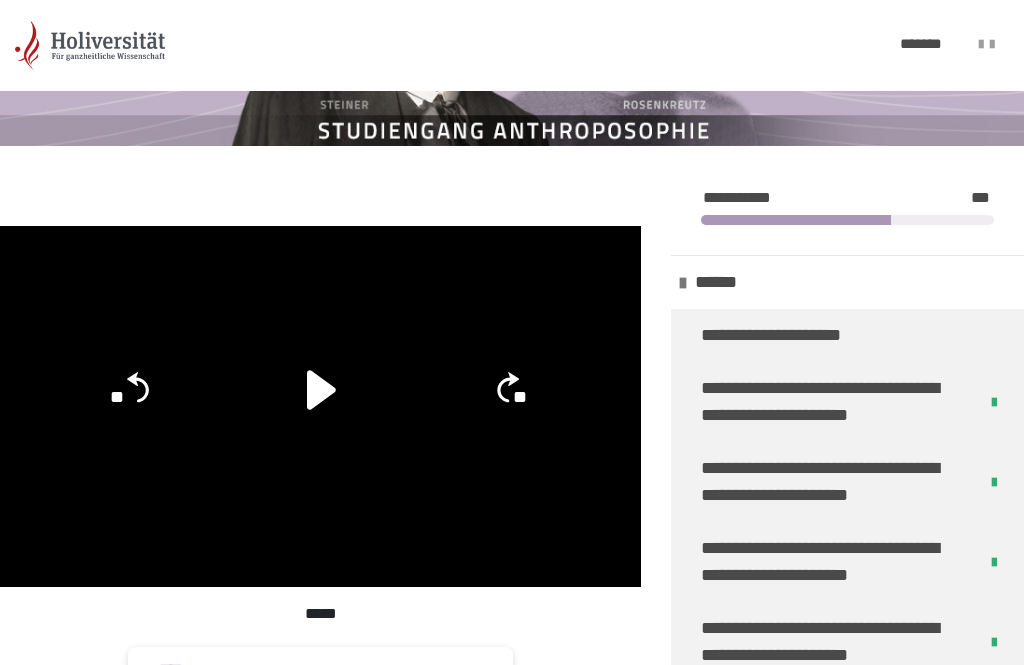 click at bounding box center (320, 406) 